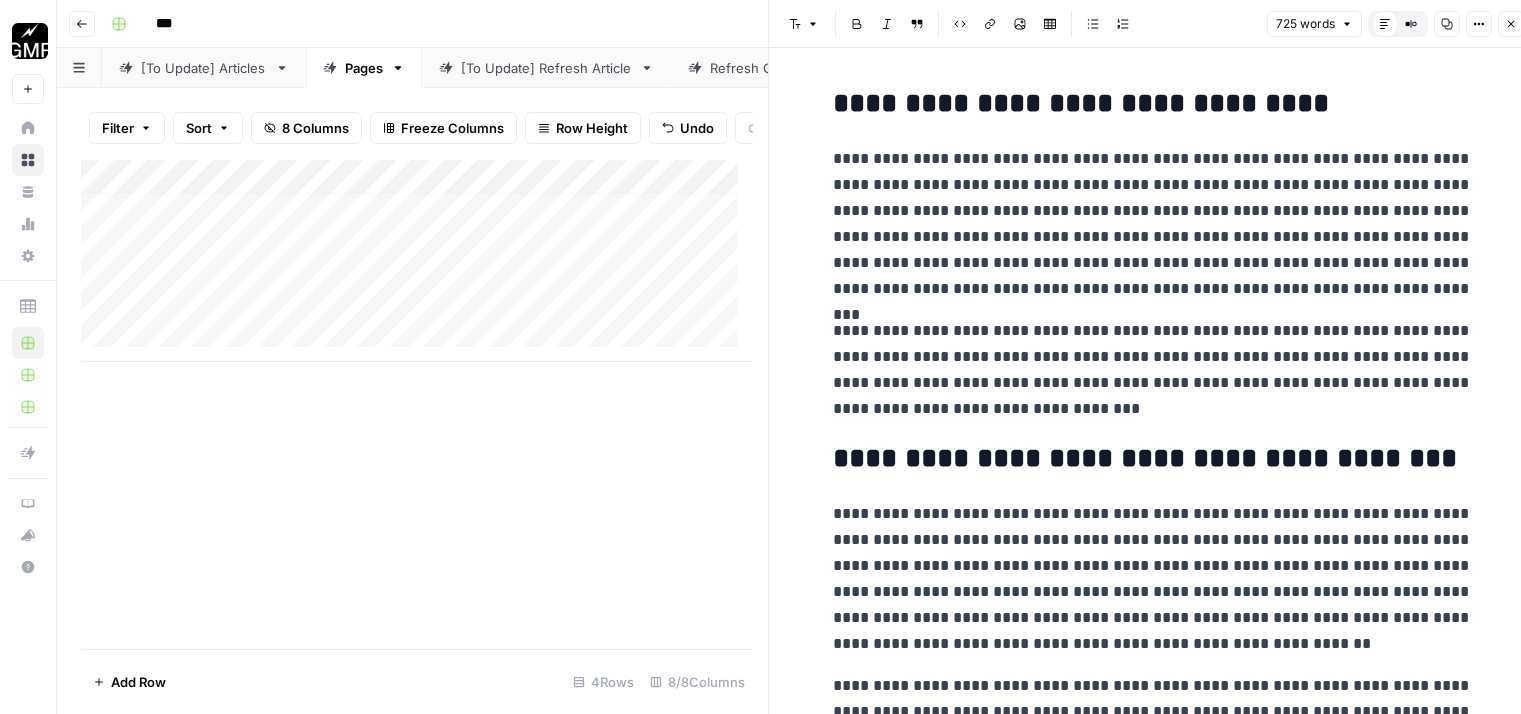 scroll, scrollTop: 0, scrollLeft: 0, axis: both 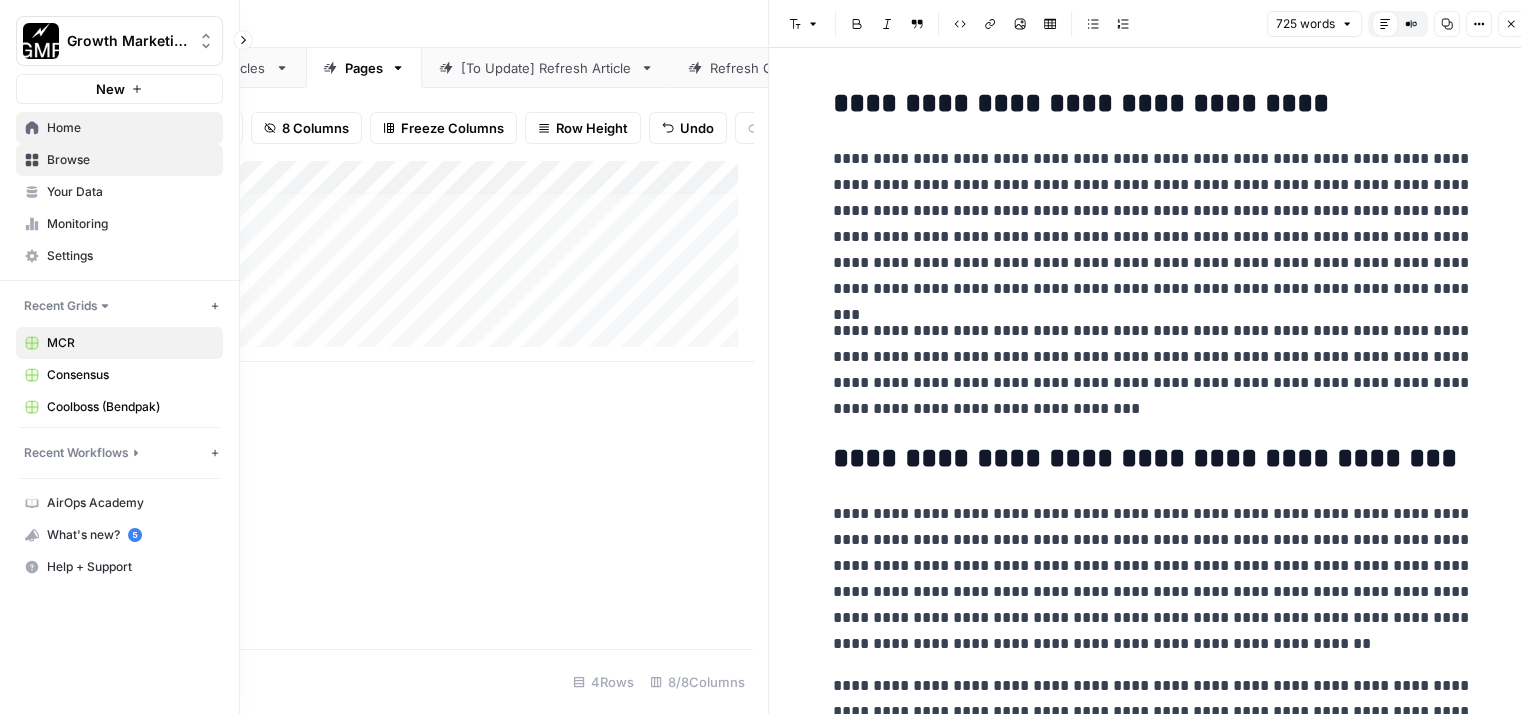 click on "Home" at bounding box center [130, 128] 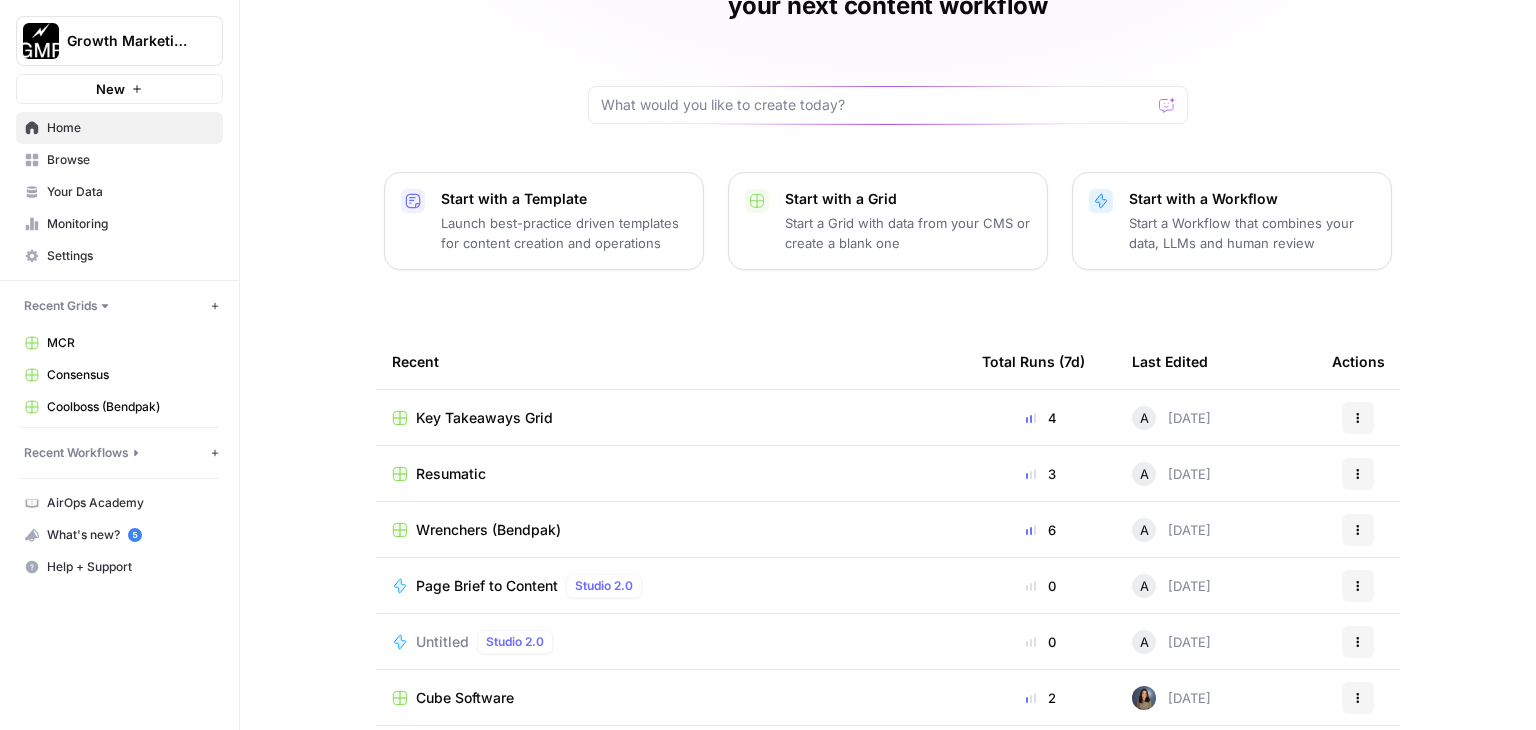 scroll, scrollTop: 188, scrollLeft: 0, axis: vertical 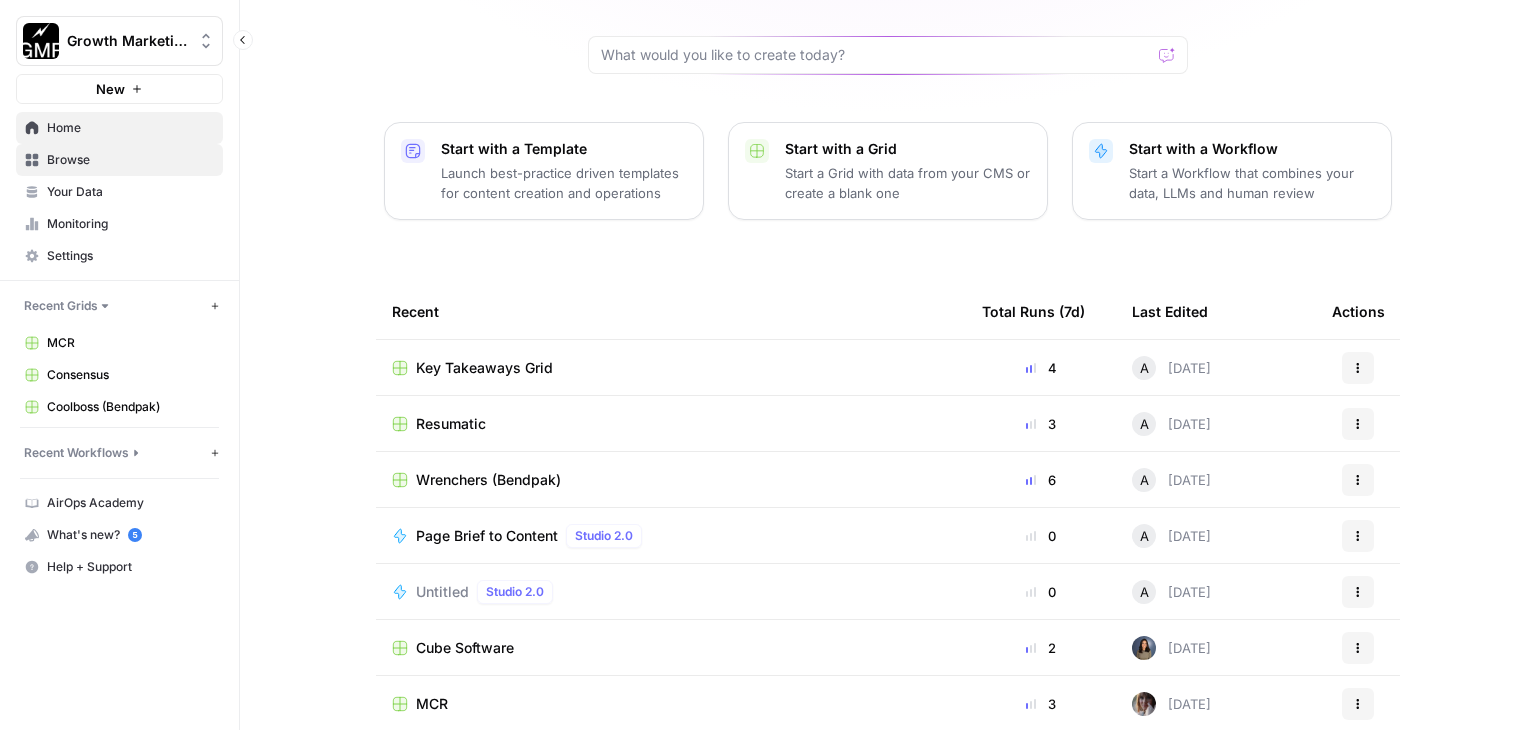 click on "Browse" at bounding box center [119, 160] 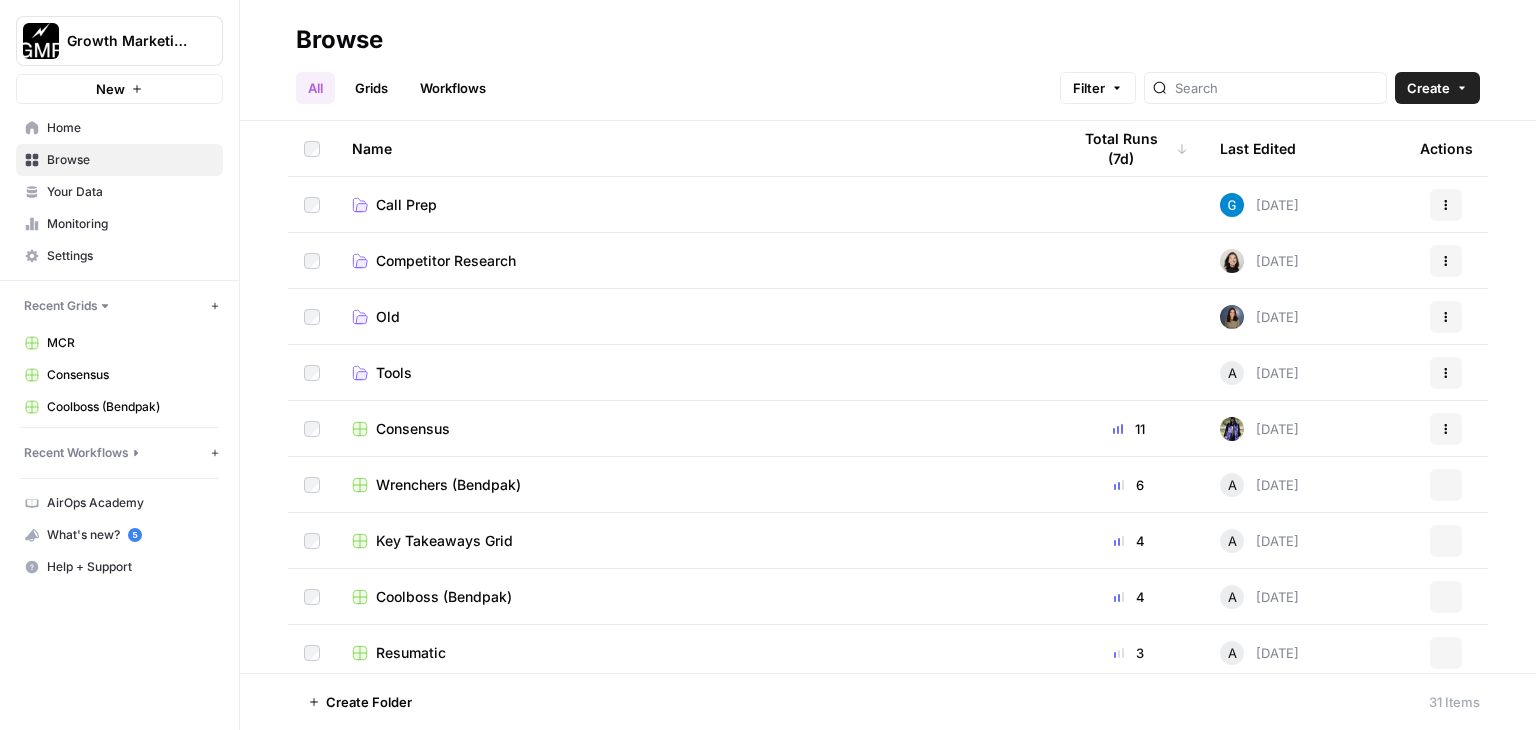 scroll, scrollTop: 0, scrollLeft: 0, axis: both 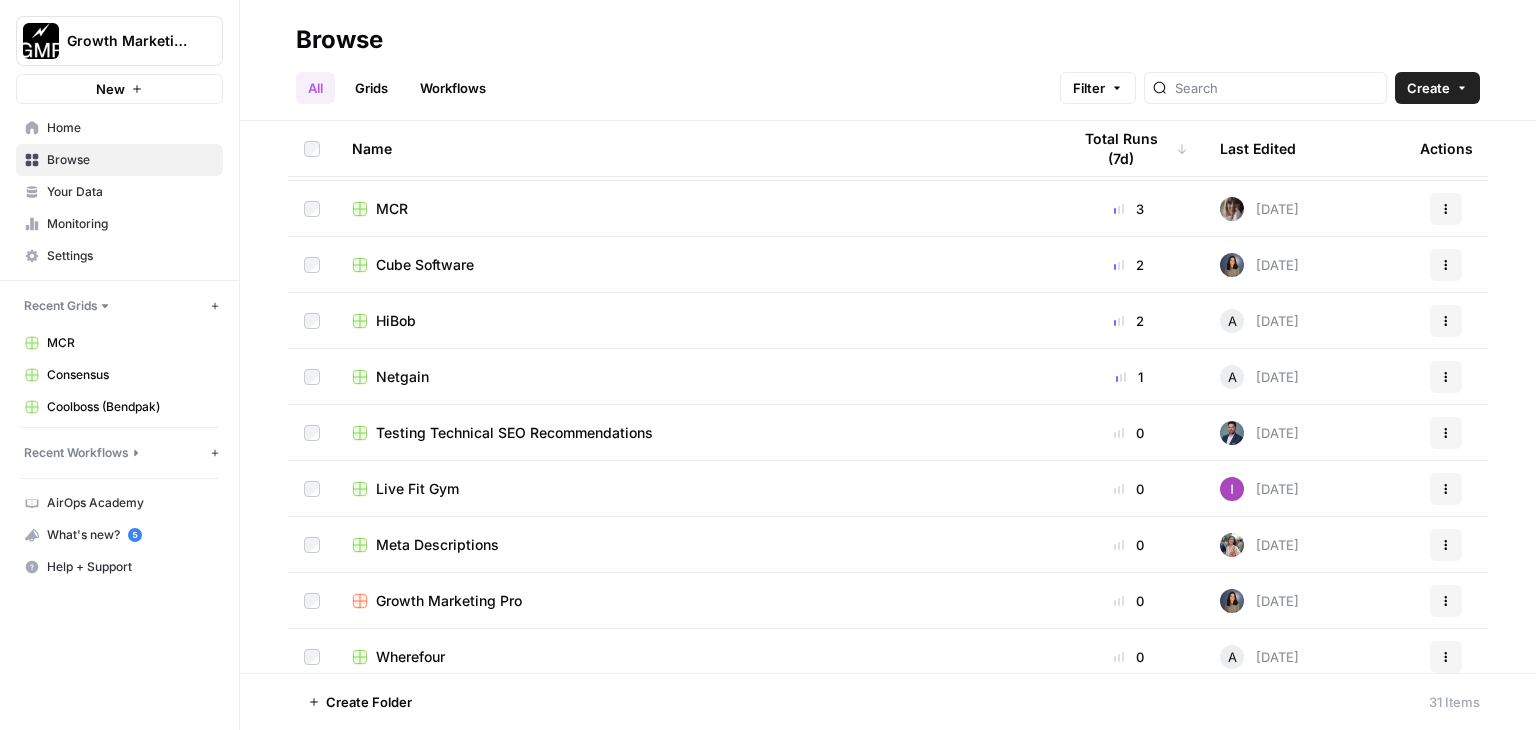 click on "HiBob" at bounding box center (396, 321) 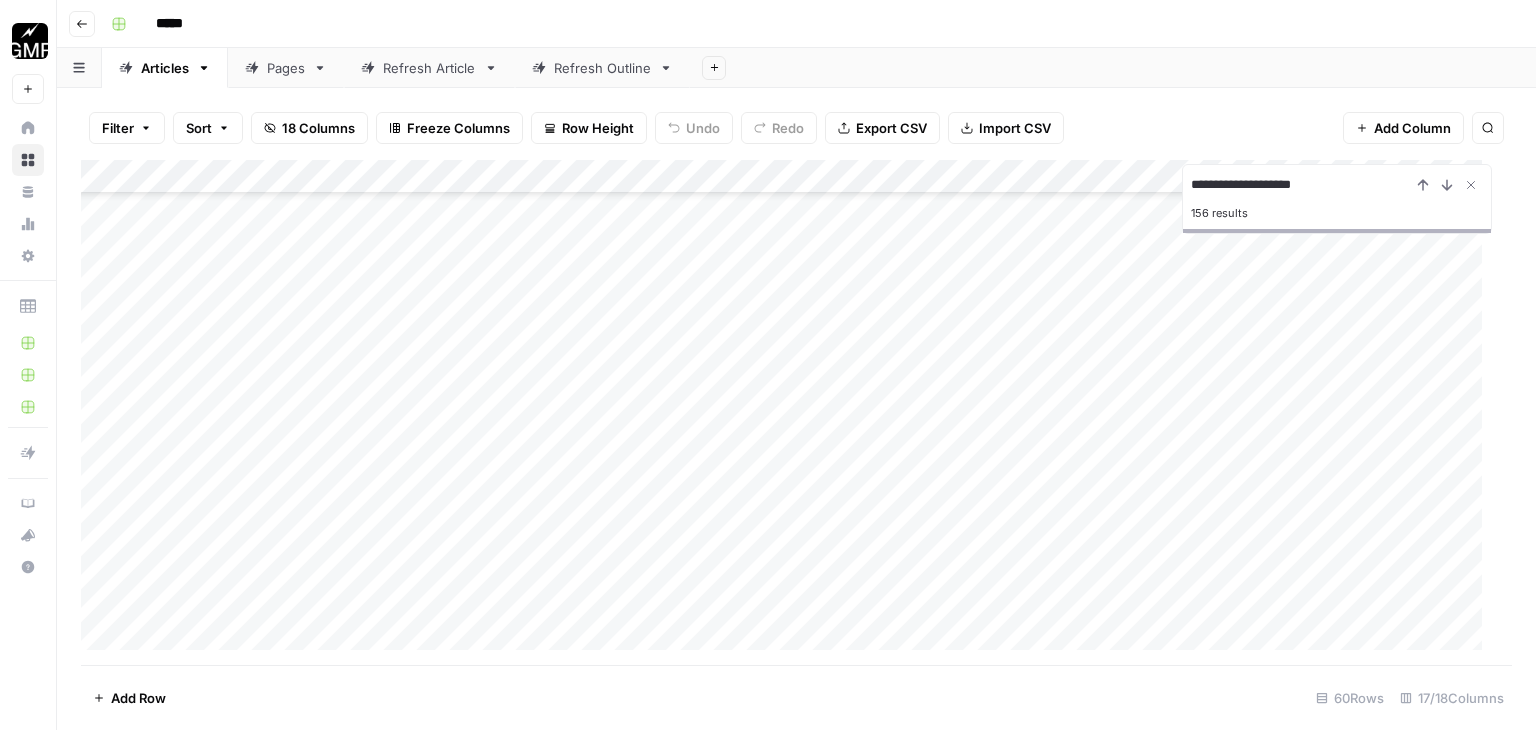 scroll, scrollTop: 4756, scrollLeft: 0, axis: vertical 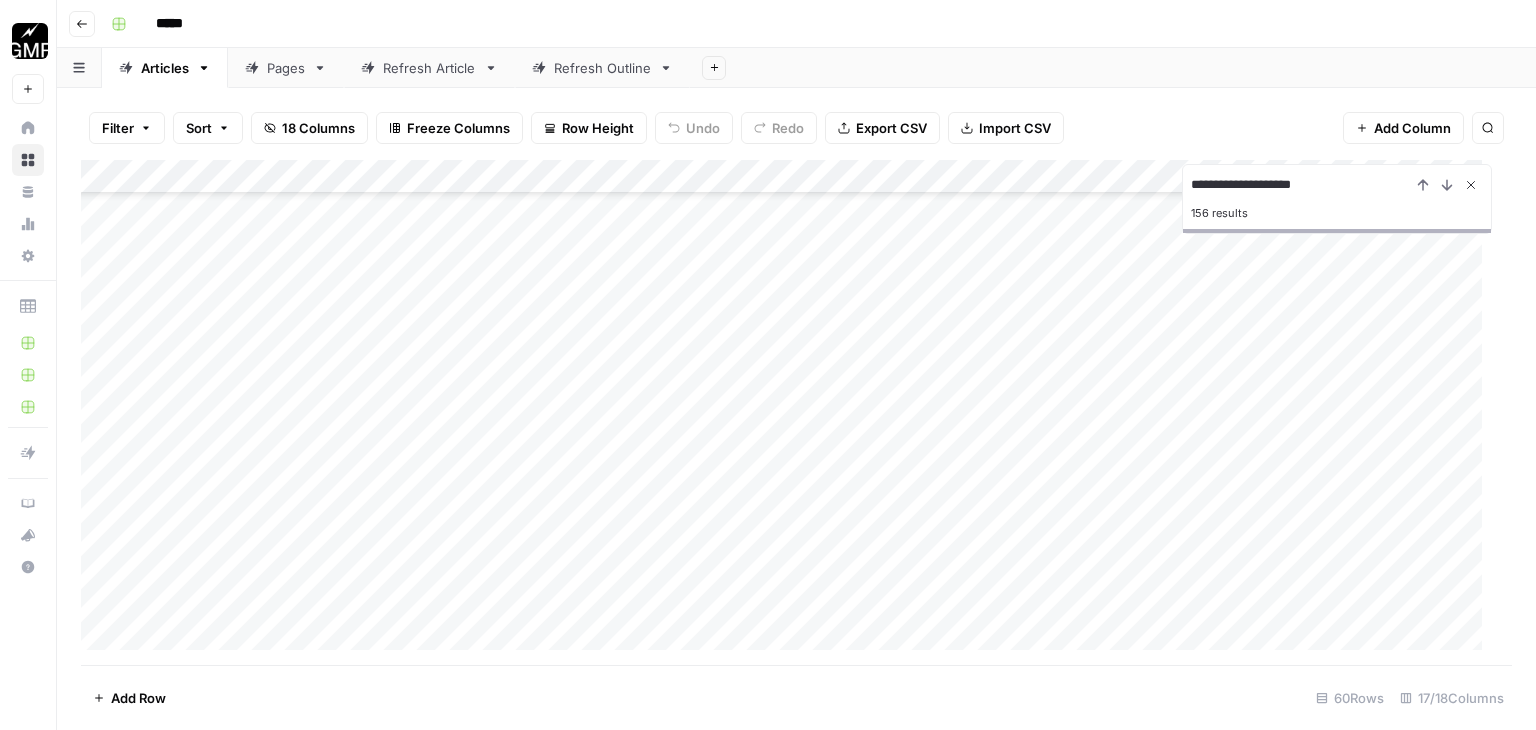 click at bounding box center (1471, 185) 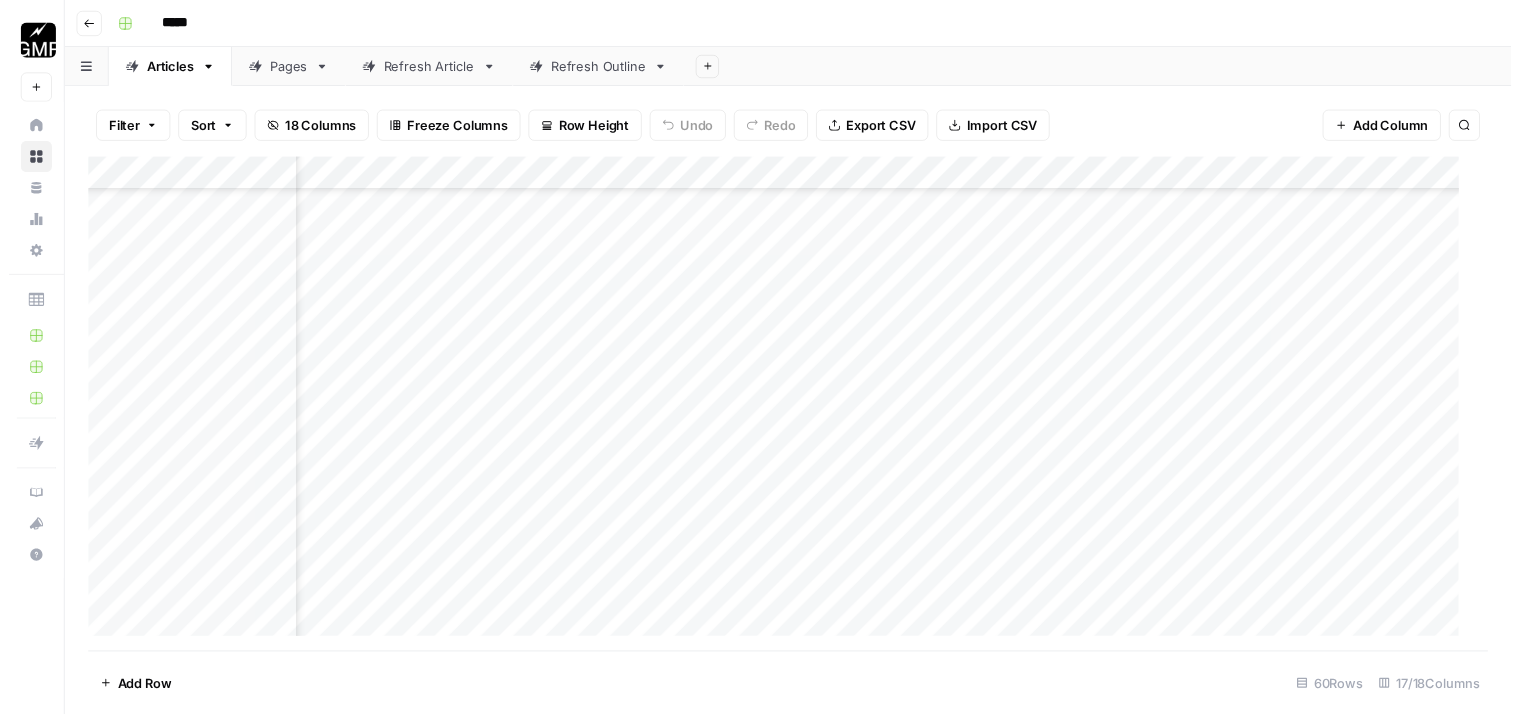 scroll, scrollTop: 4756, scrollLeft: 723, axis: both 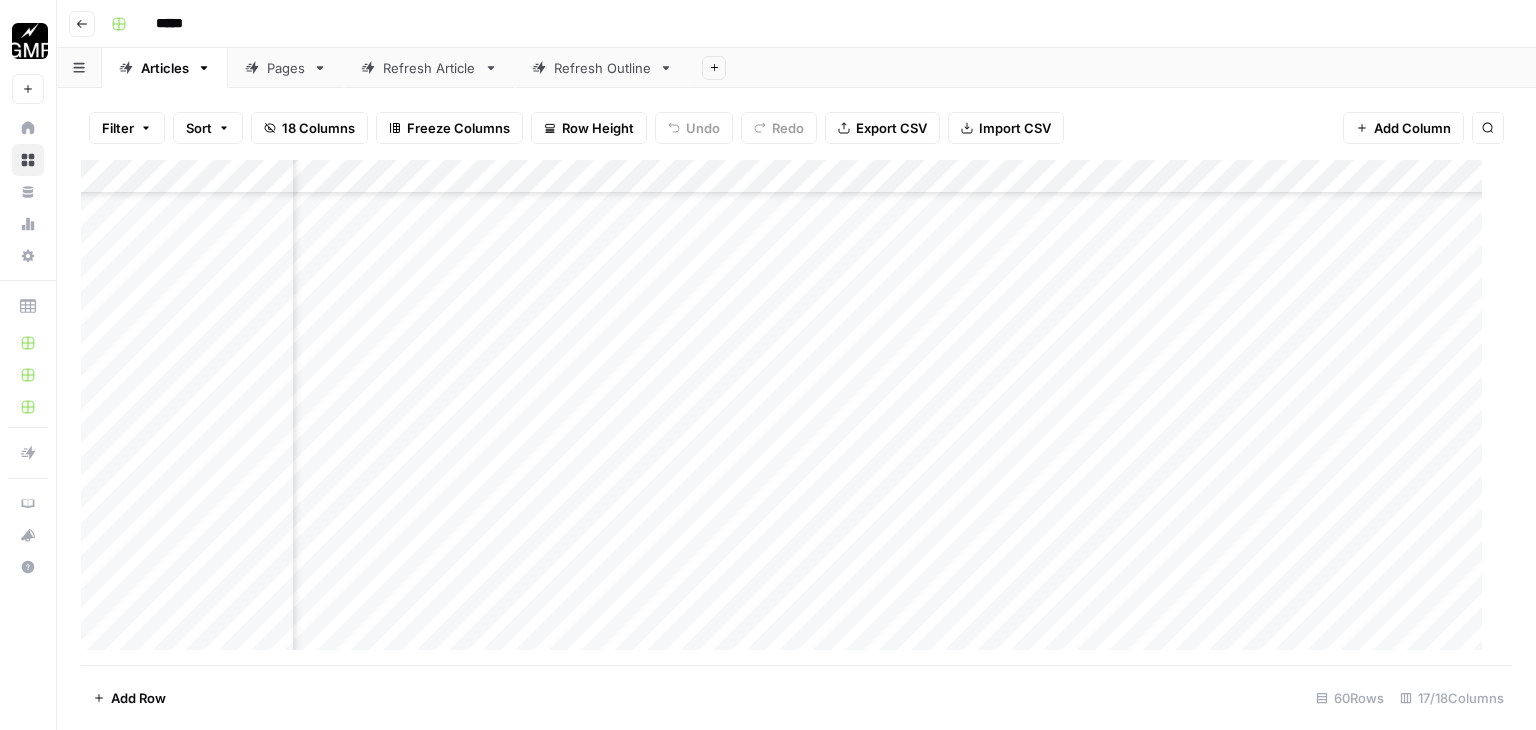 click on "Add Column" at bounding box center [789, 413] 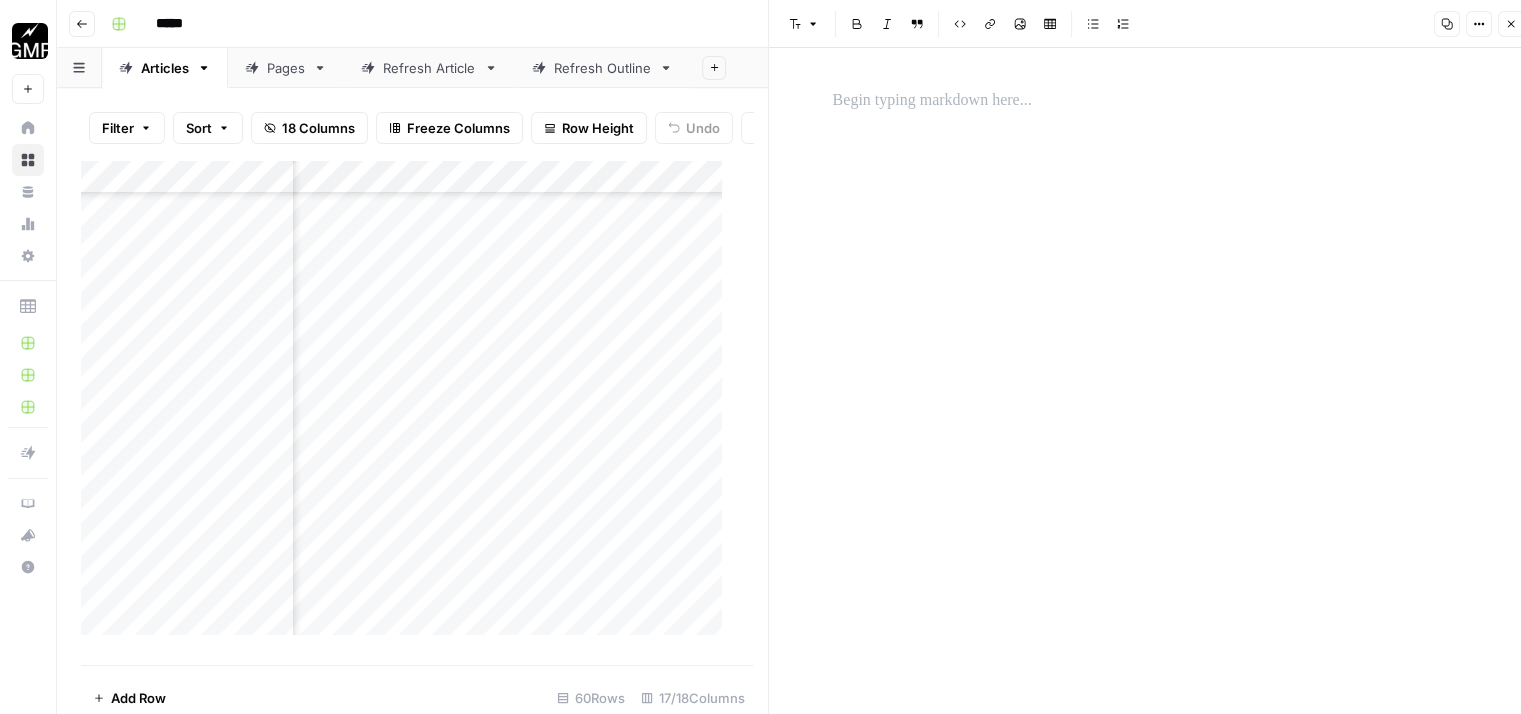 click at bounding box center (1153, 101) 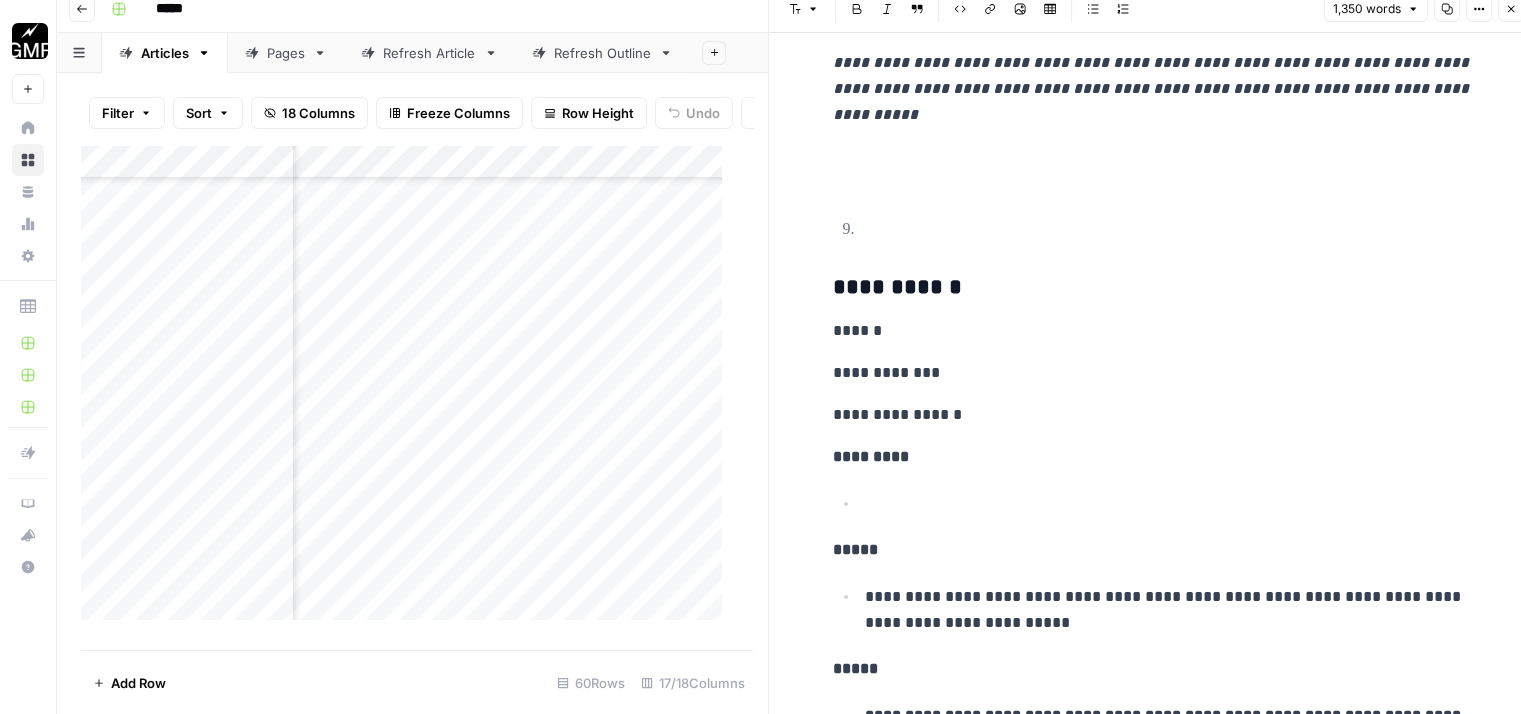 scroll, scrollTop: 8302, scrollLeft: 0, axis: vertical 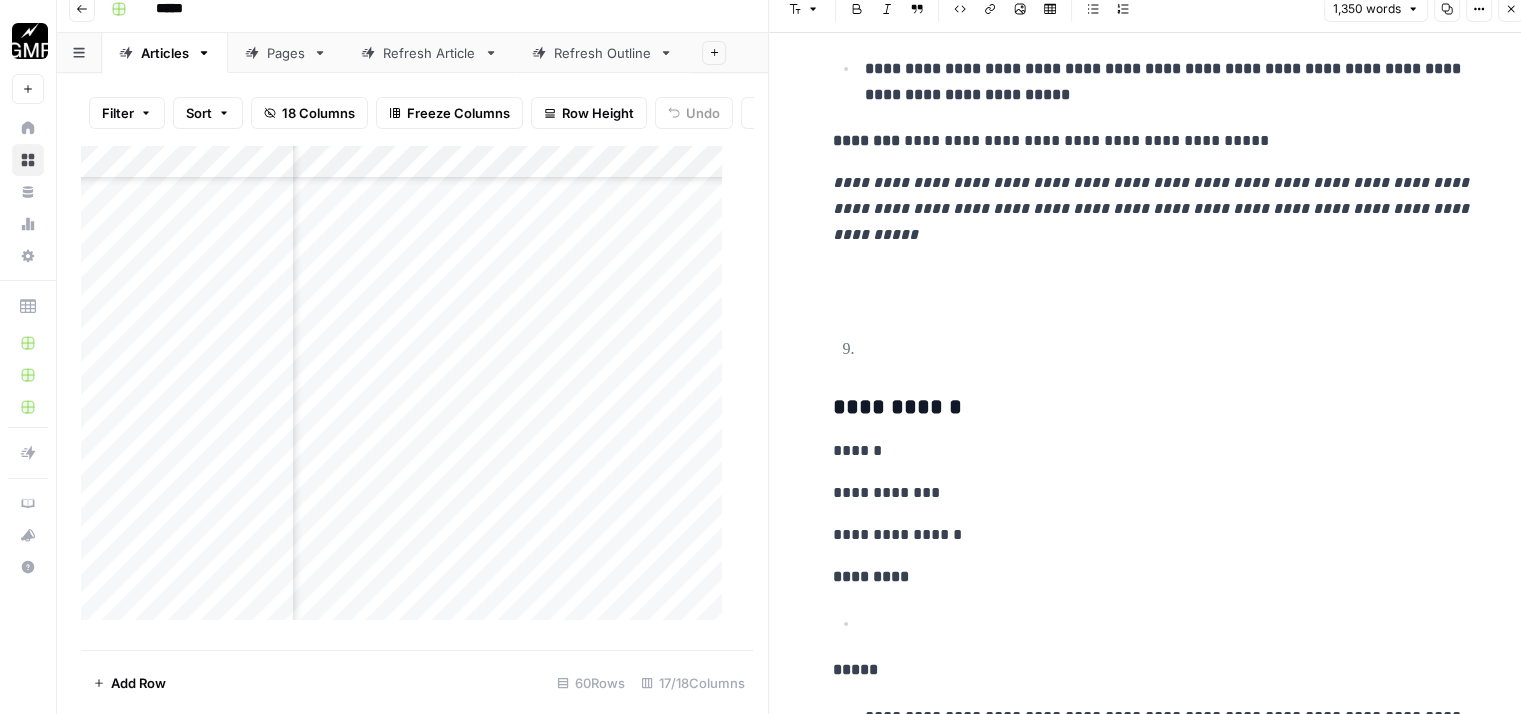 click on "Add Column" at bounding box center (409, 390) 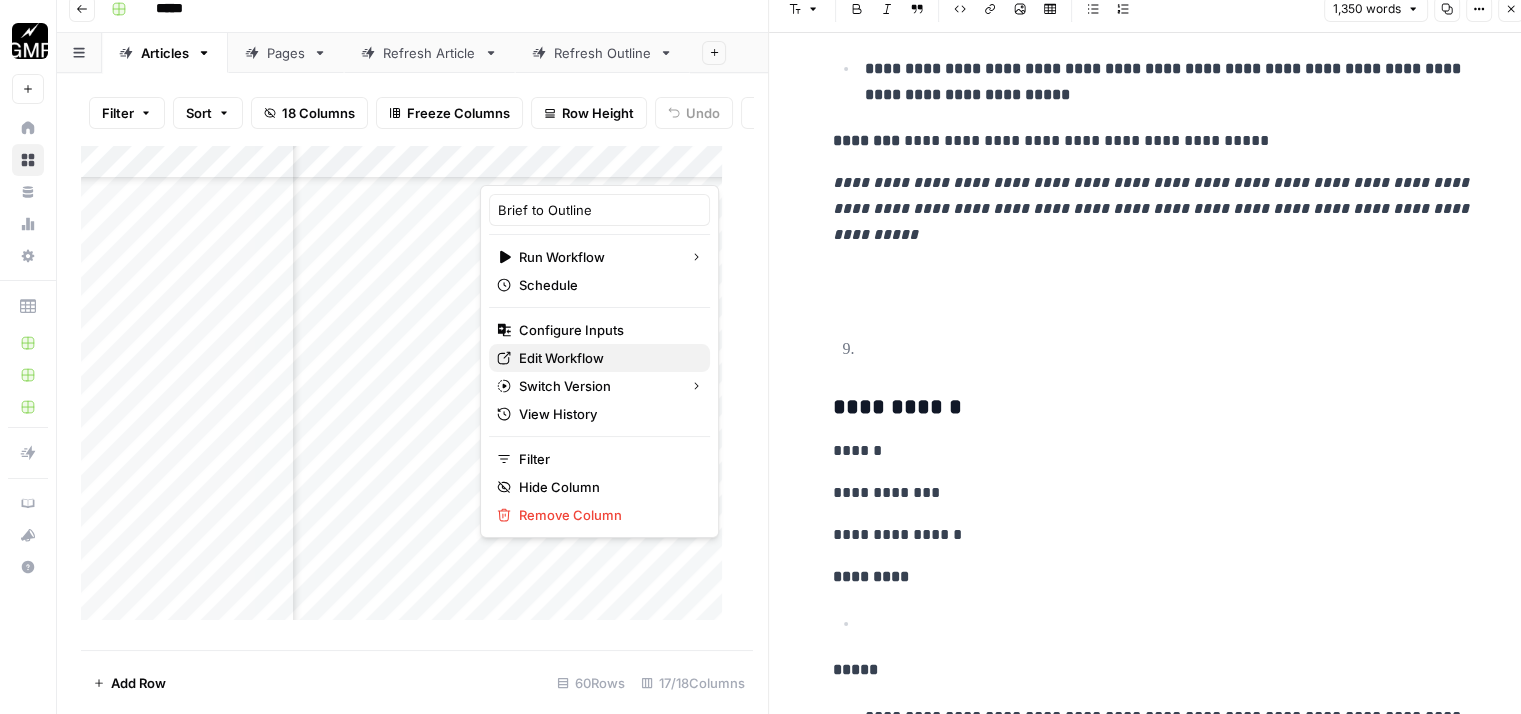 click on "Edit Workflow" at bounding box center (561, 358) 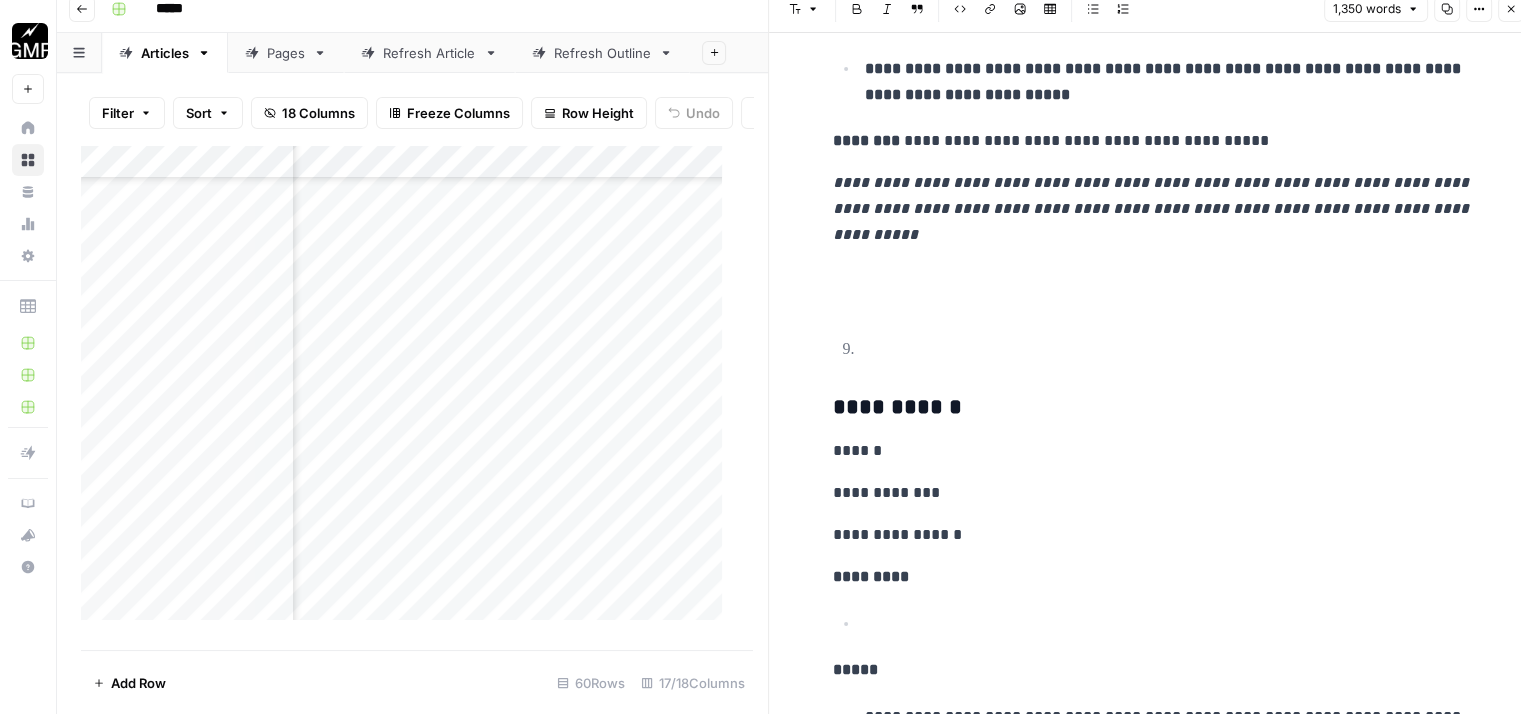 click on "Add Column" at bounding box center [409, 390] 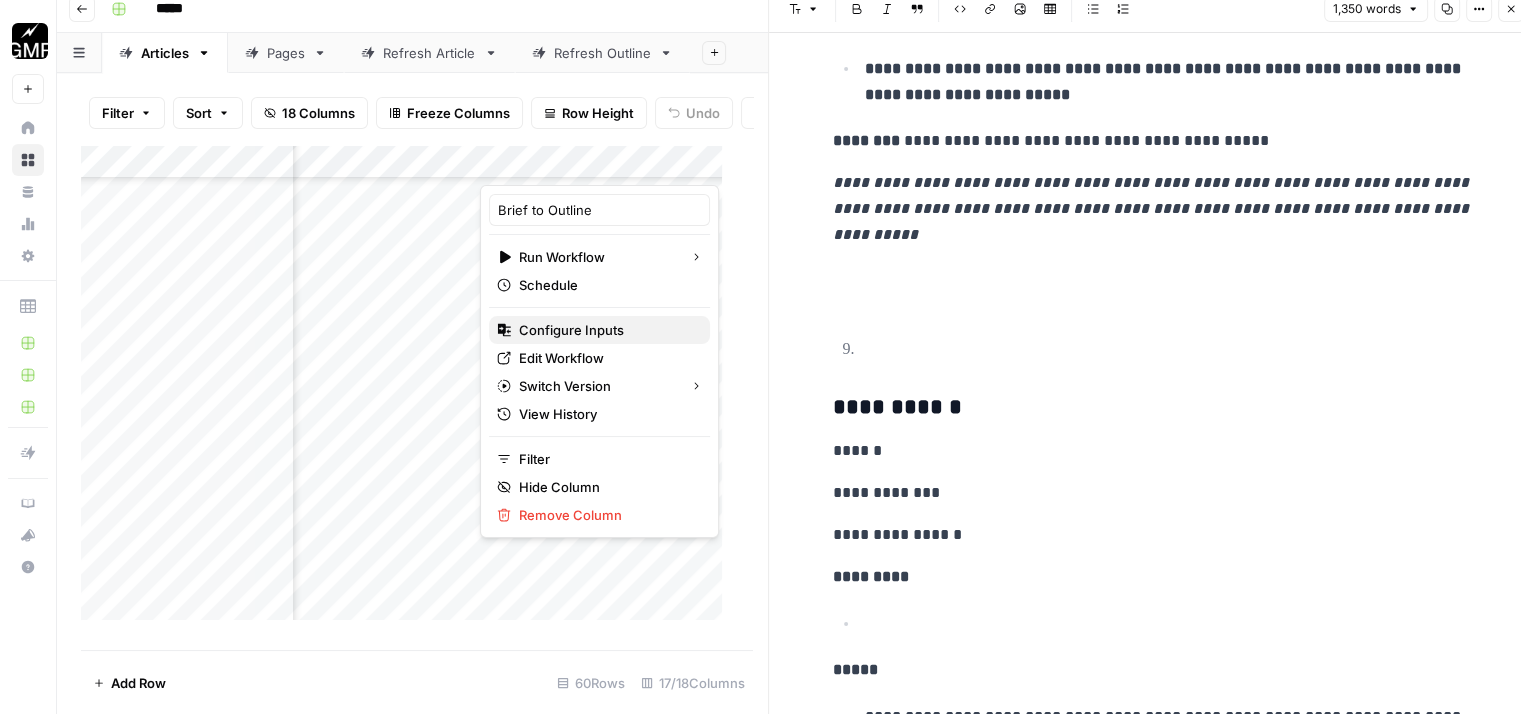 click on "Configure Inputs" at bounding box center (571, 330) 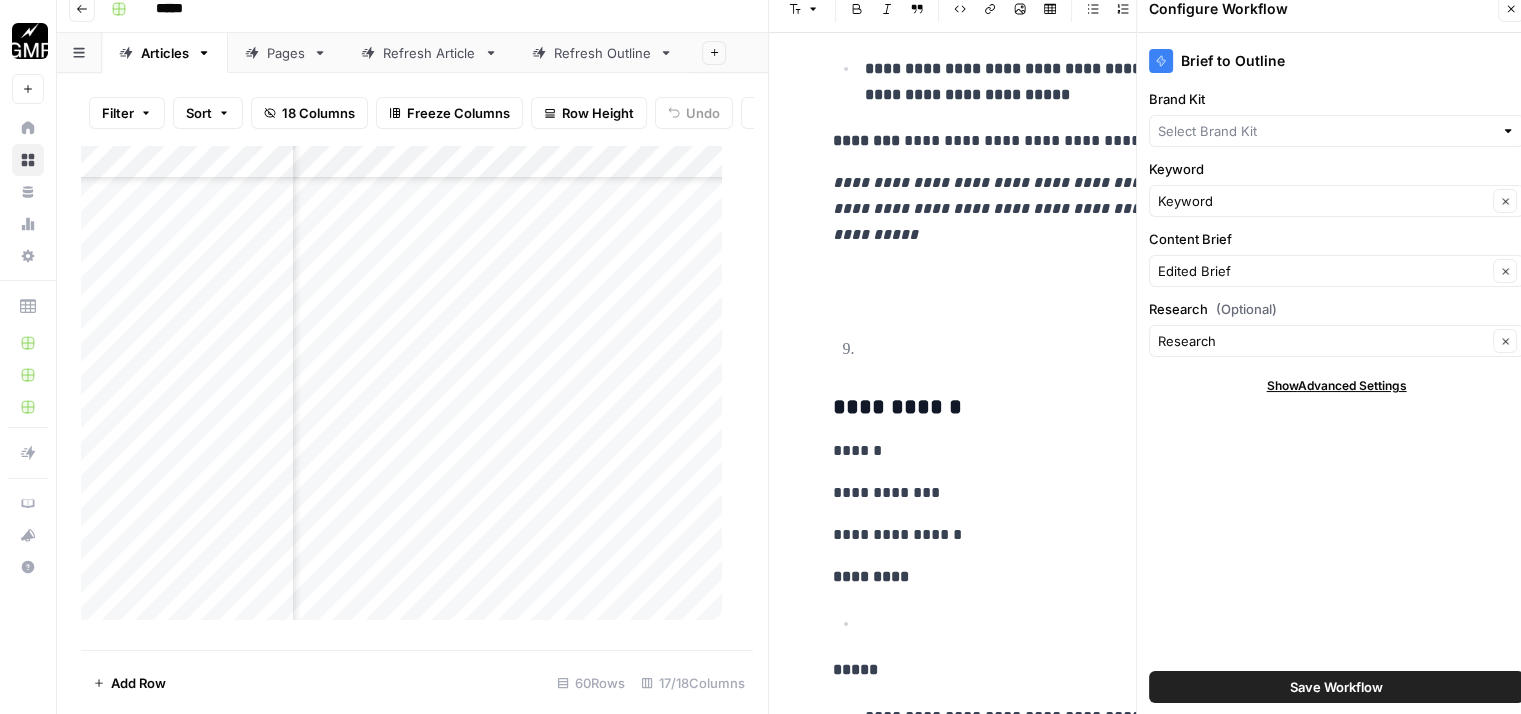 type on "HiBob" 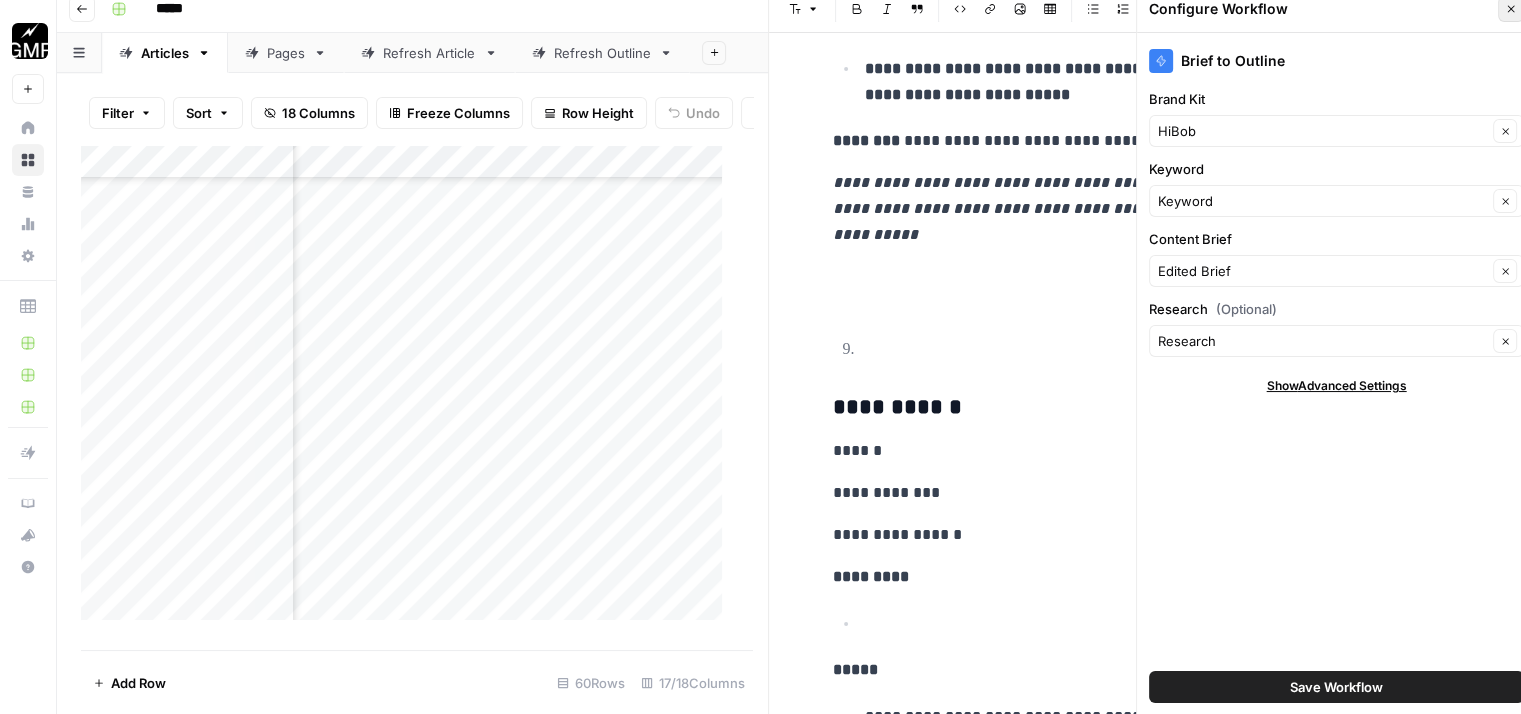click on "Close" at bounding box center (1511, 9) 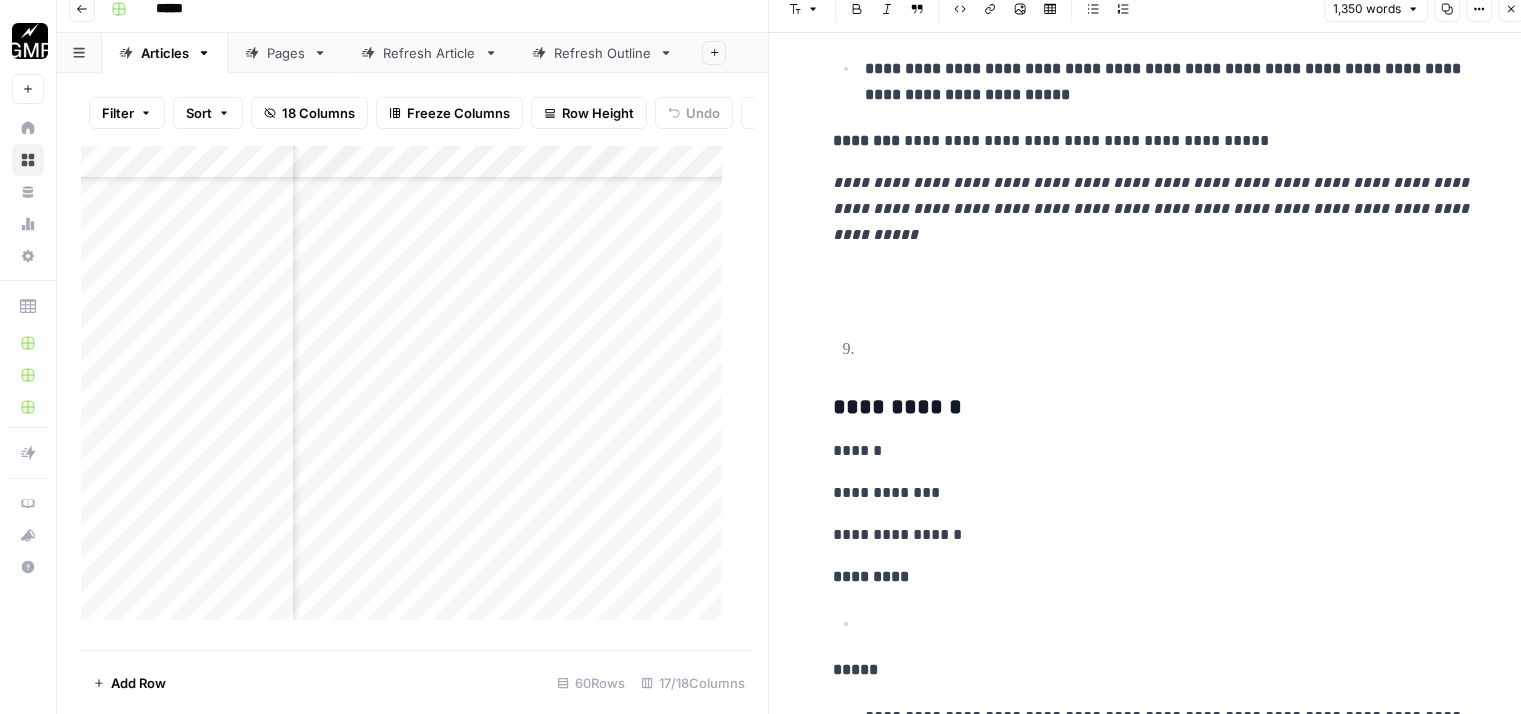 scroll, scrollTop: 4756, scrollLeft: 1261, axis: both 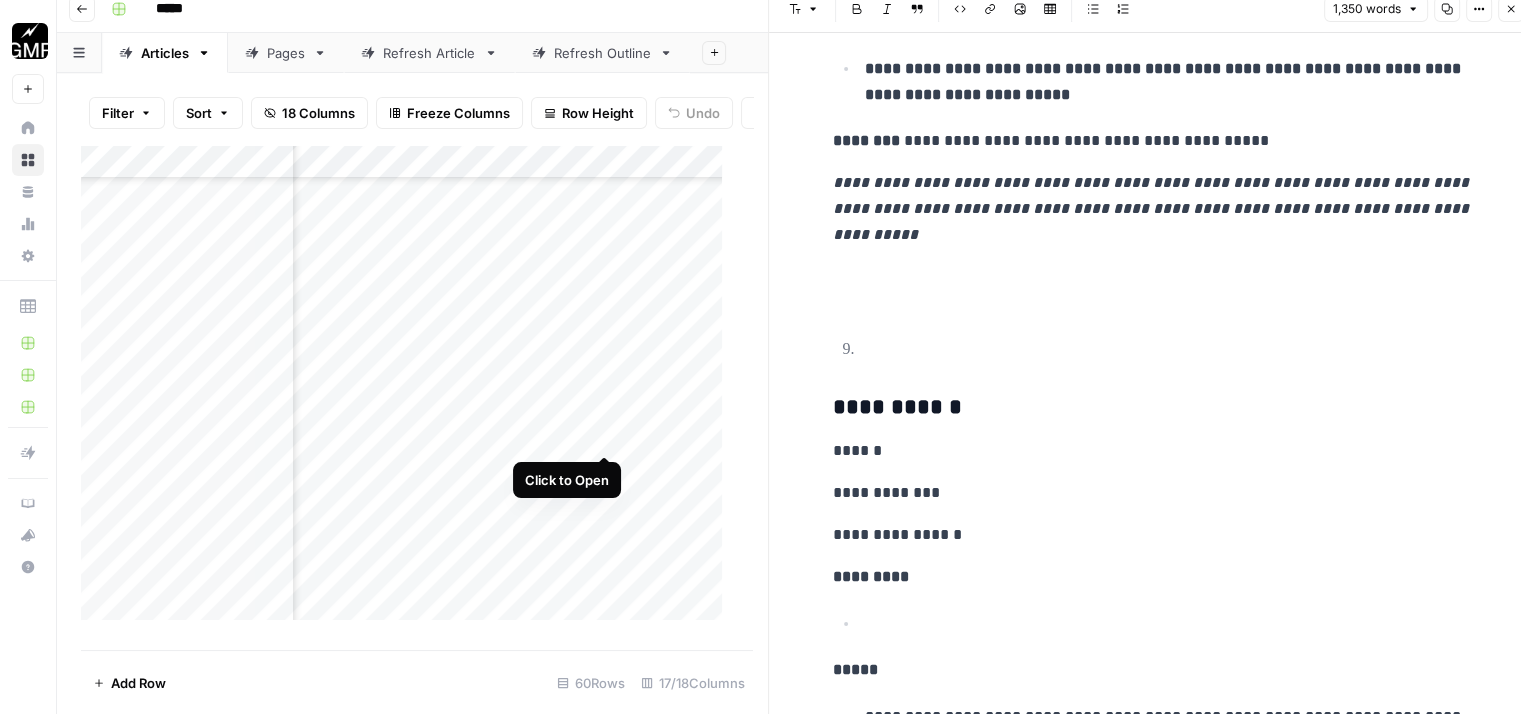 click on "Add Column" at bounding box center [409, 390] 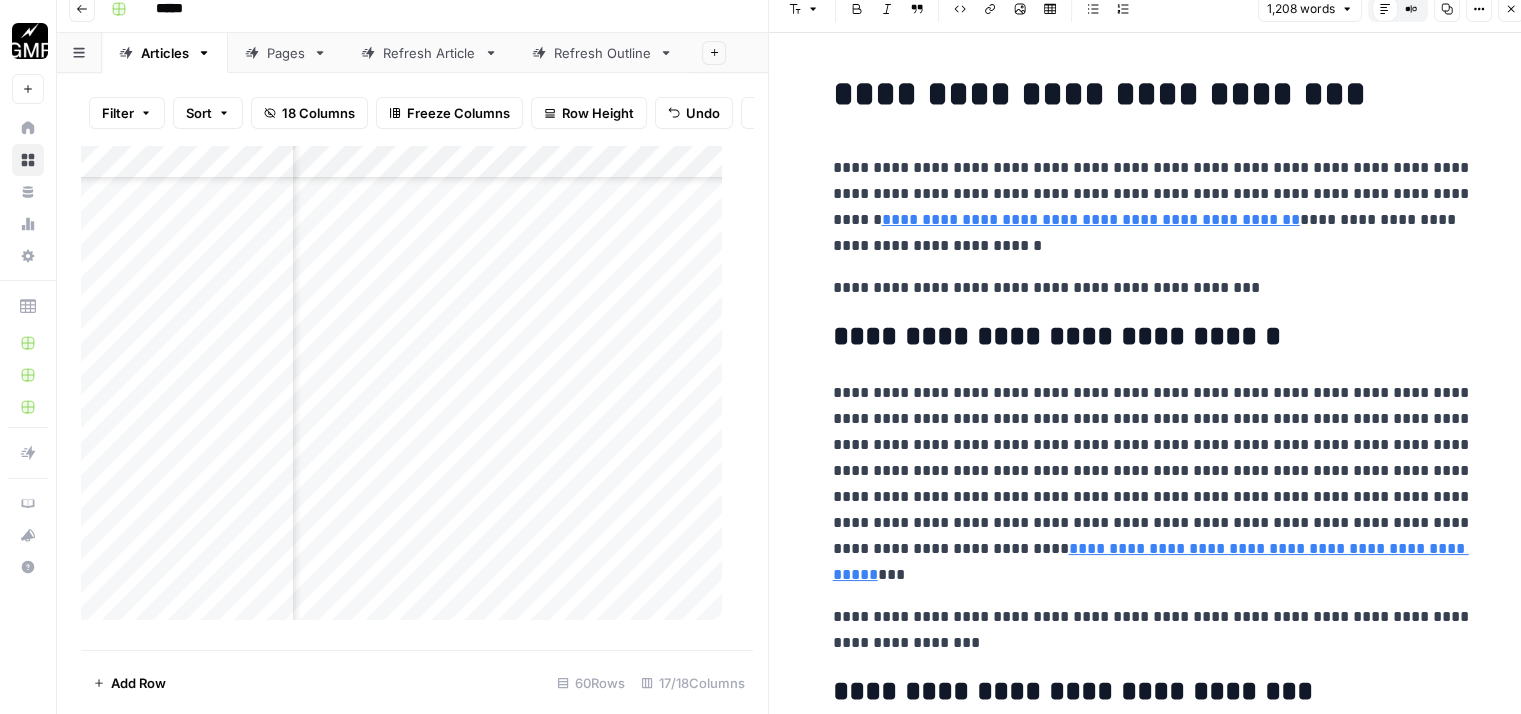 scroll, scrollTop: 4756, scrollLeft: 1473, axis: both 